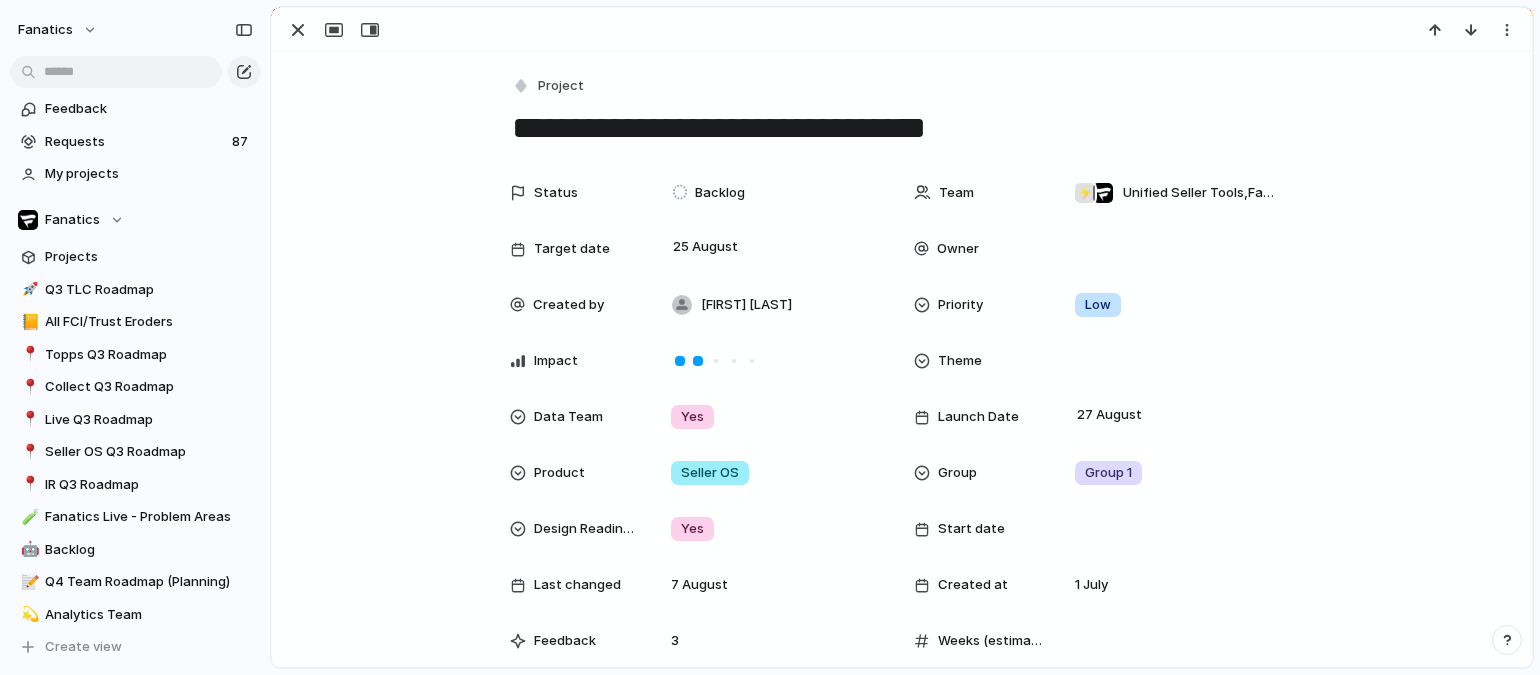 scroll, scrollTop: 0, scrollLeft: 0, axis: both 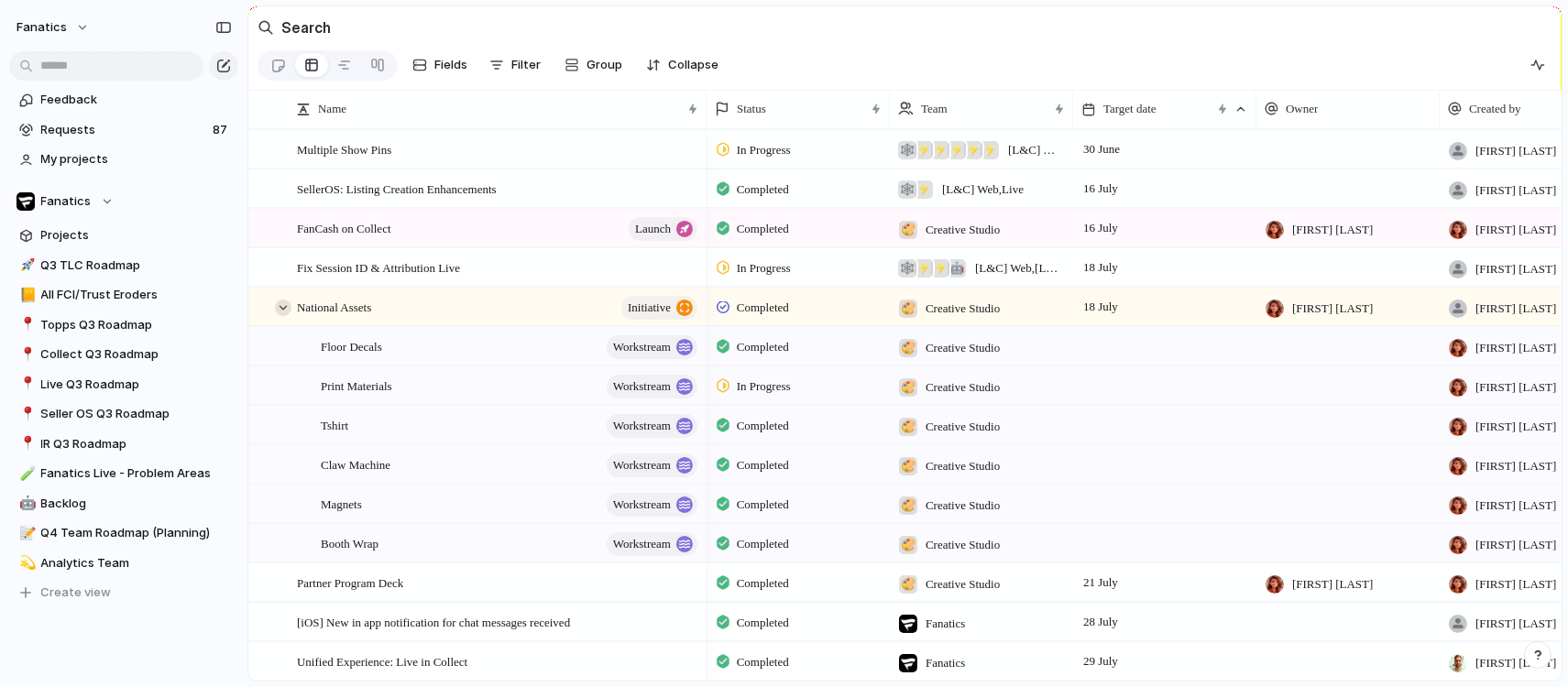 click at bounding box center [283, 308] 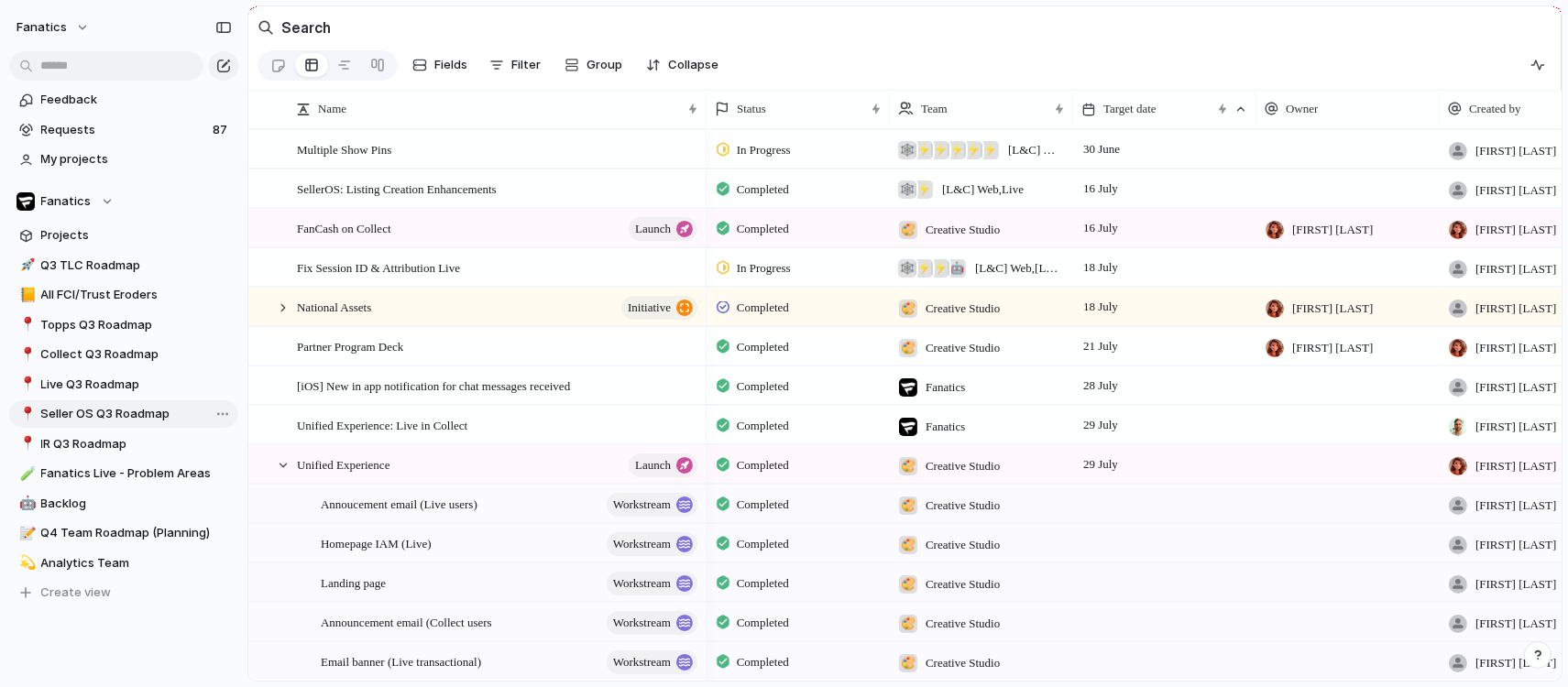 click on "Seller OS Q3 Roadmap" at bounding box center [137, 414] 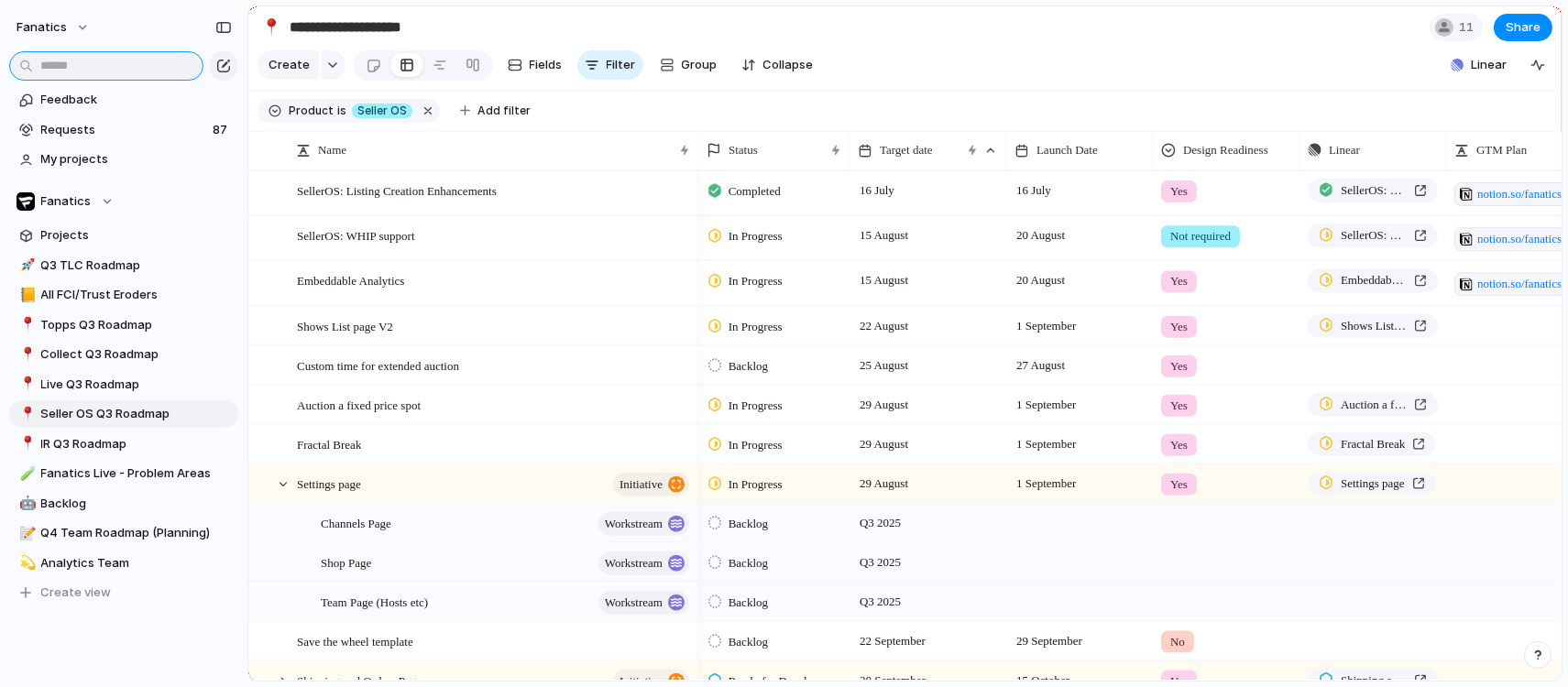 click at bounding box center (106, 66) 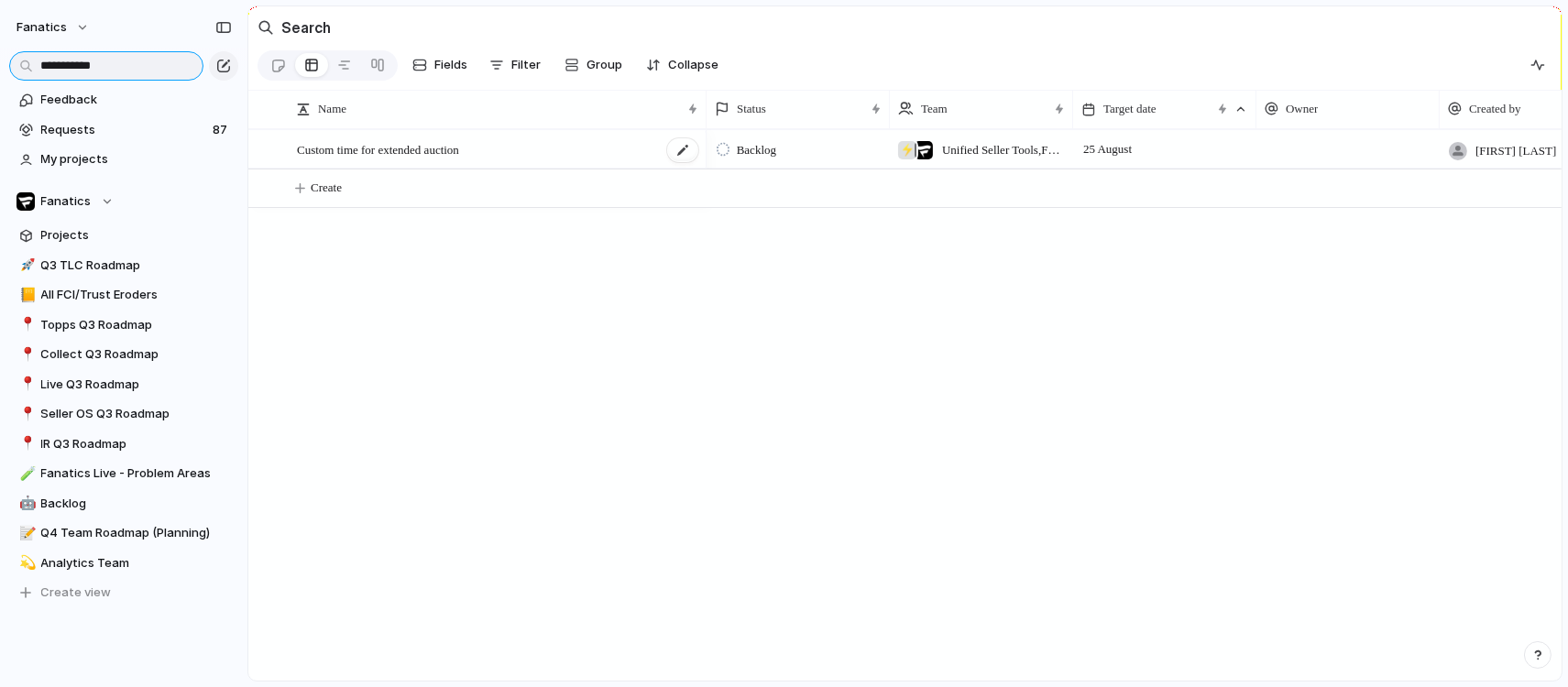 type on "**********" 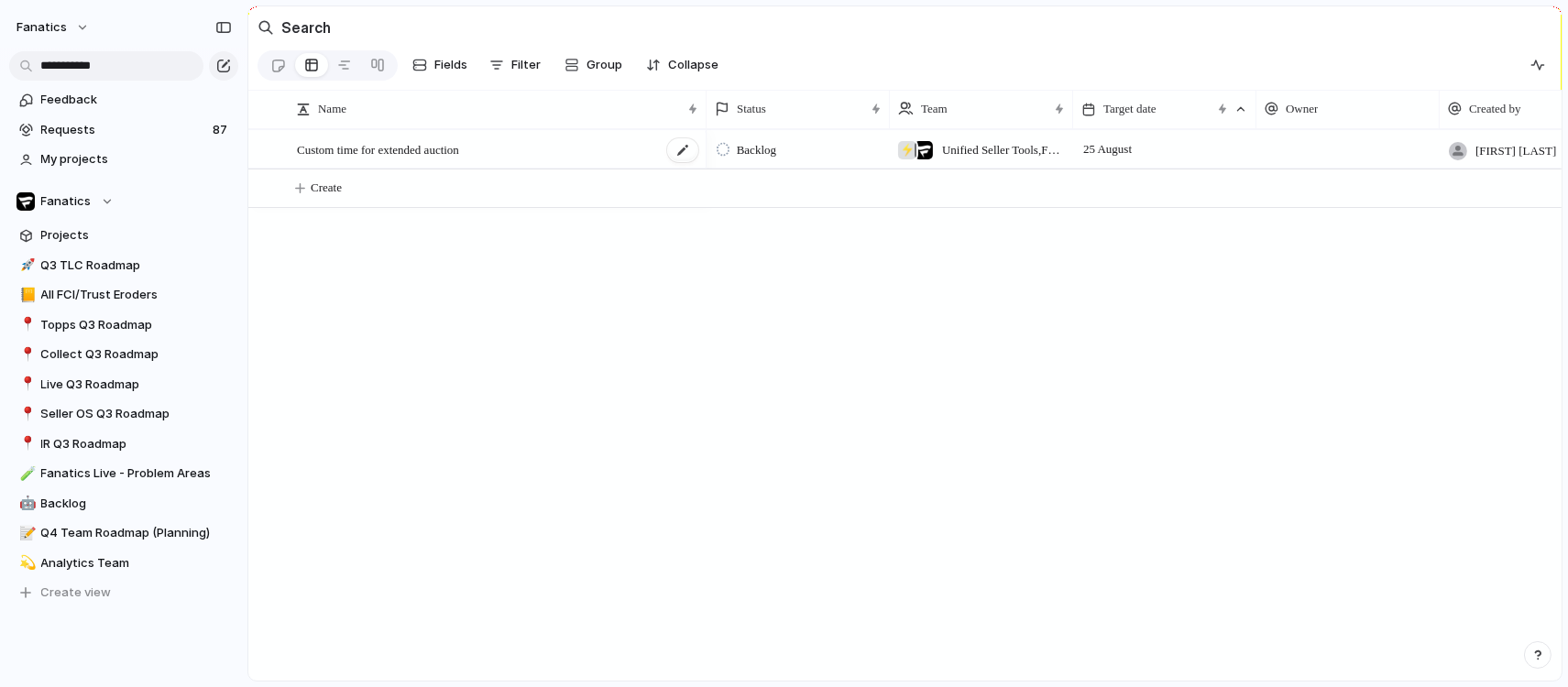 click on "Custom time for extended auction" at bounding box center (378, 148) 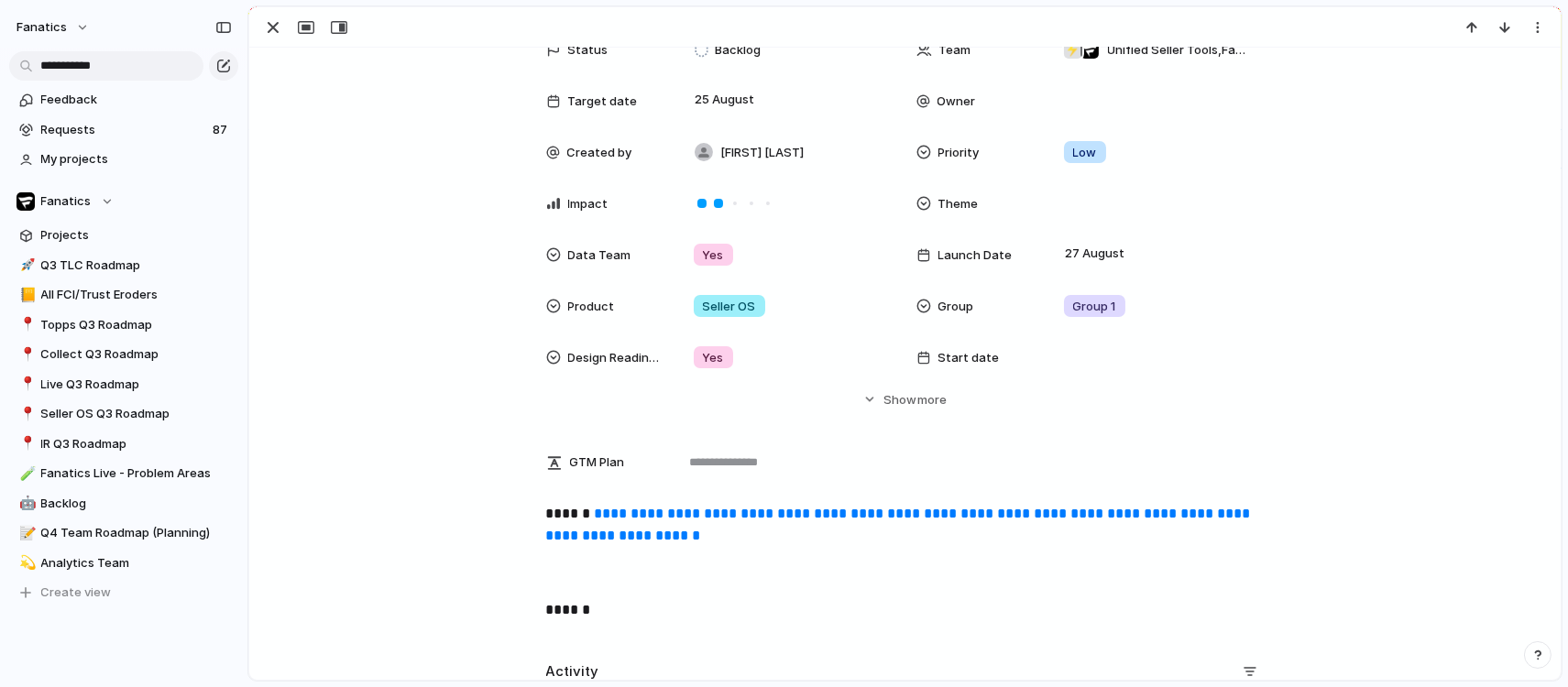 scroll, scrollTop: 117, scrollLeft: 0, axis: vertical 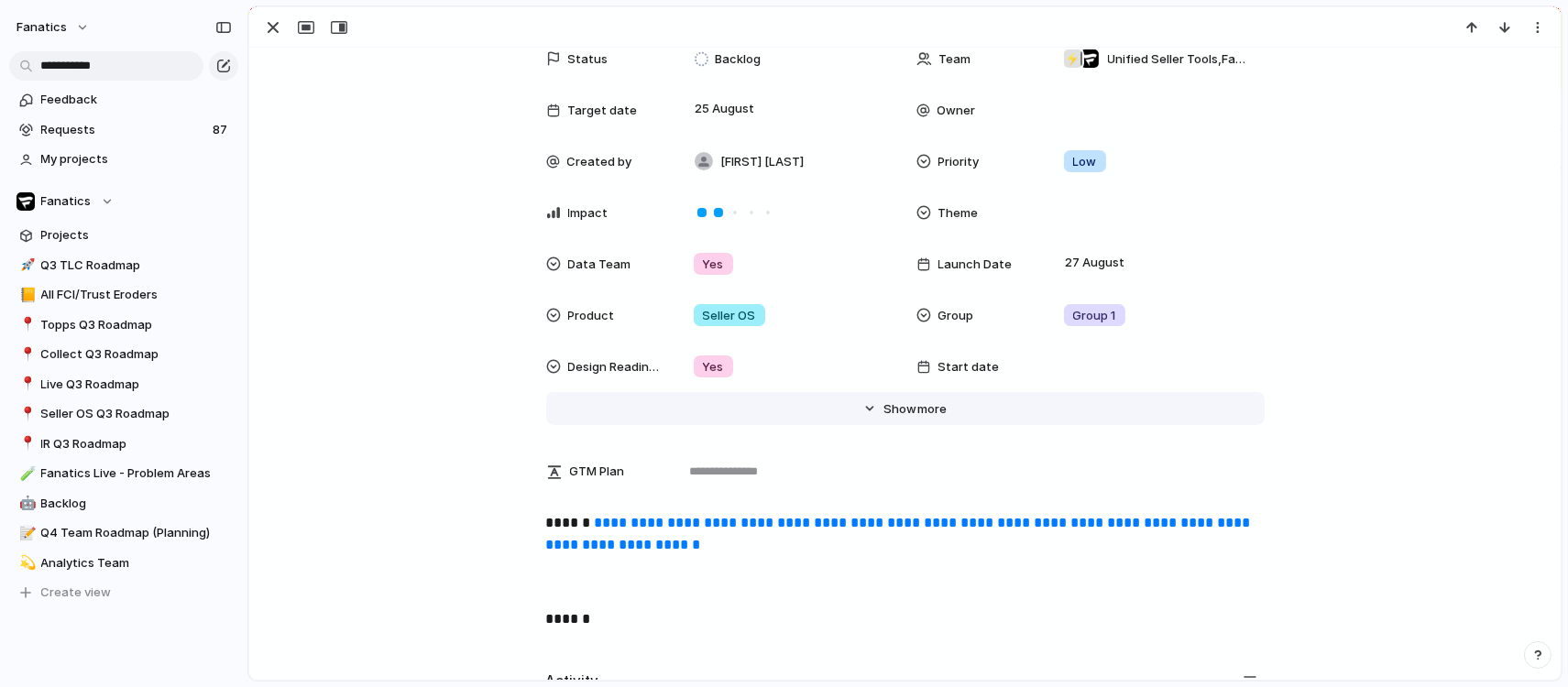 click on "Show" at bounding box center (900, 409) 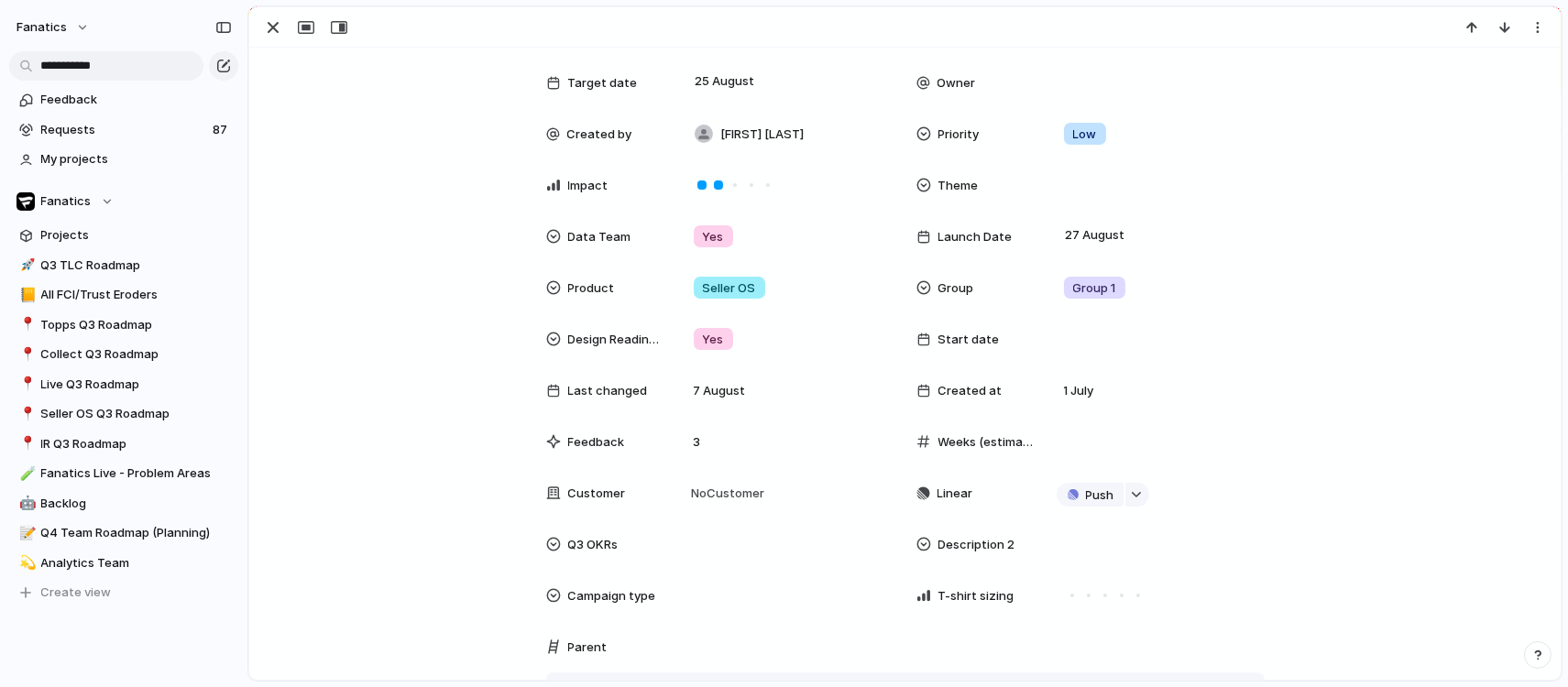 scroll, scrollTop: 159, scrollLeft: 0, axis: vertical 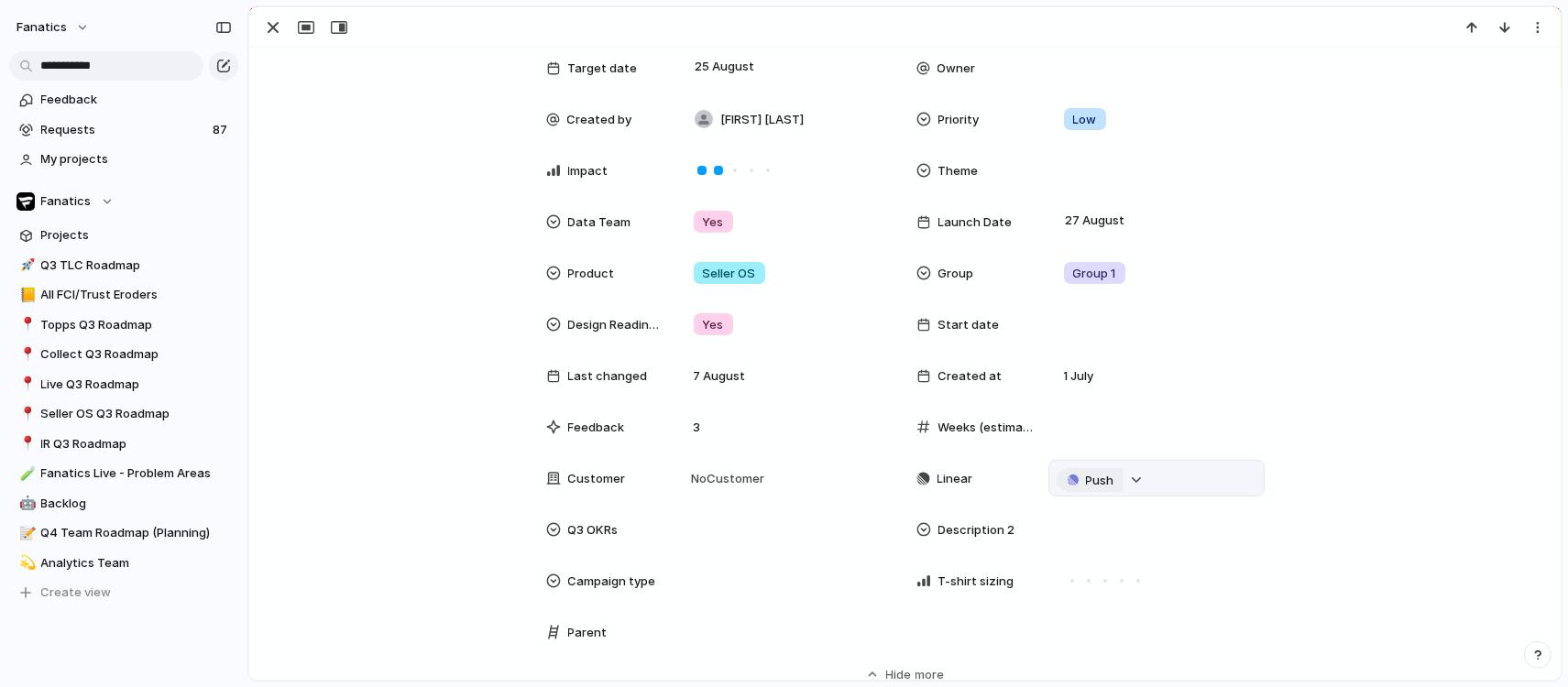 click on "Push" at bounding box center [1100, 481] 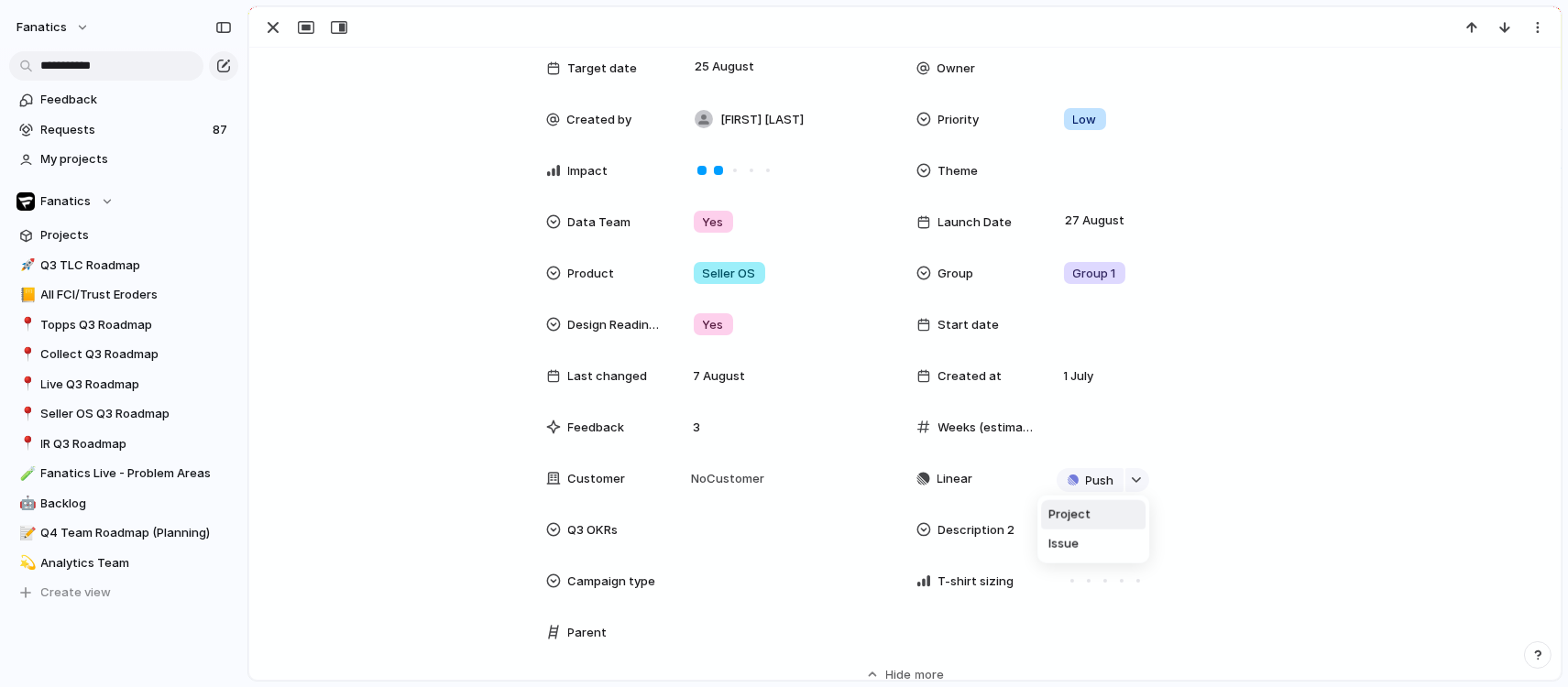click on "Project" at bounding box center (1093, 515) 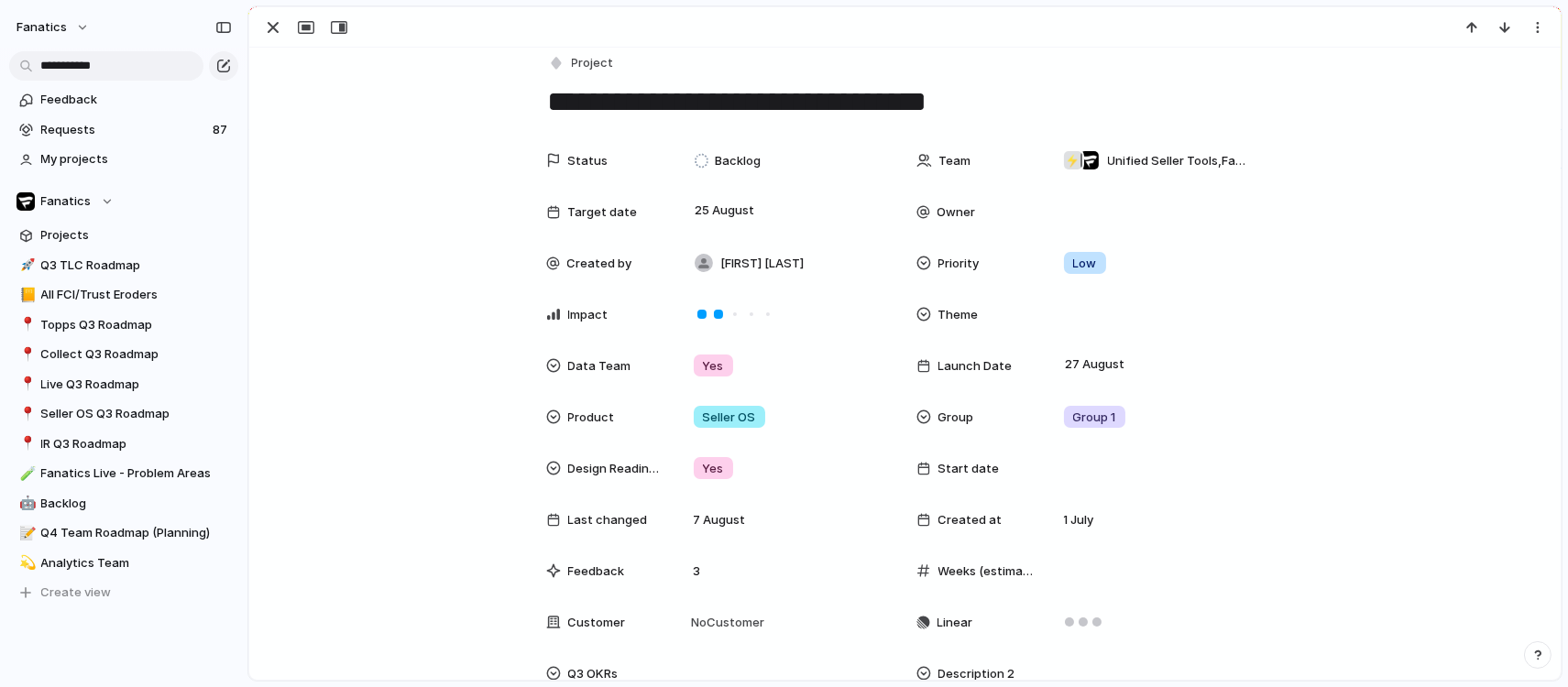 scroll, scrollTop: 0, scrollLeft: 0, axis: both 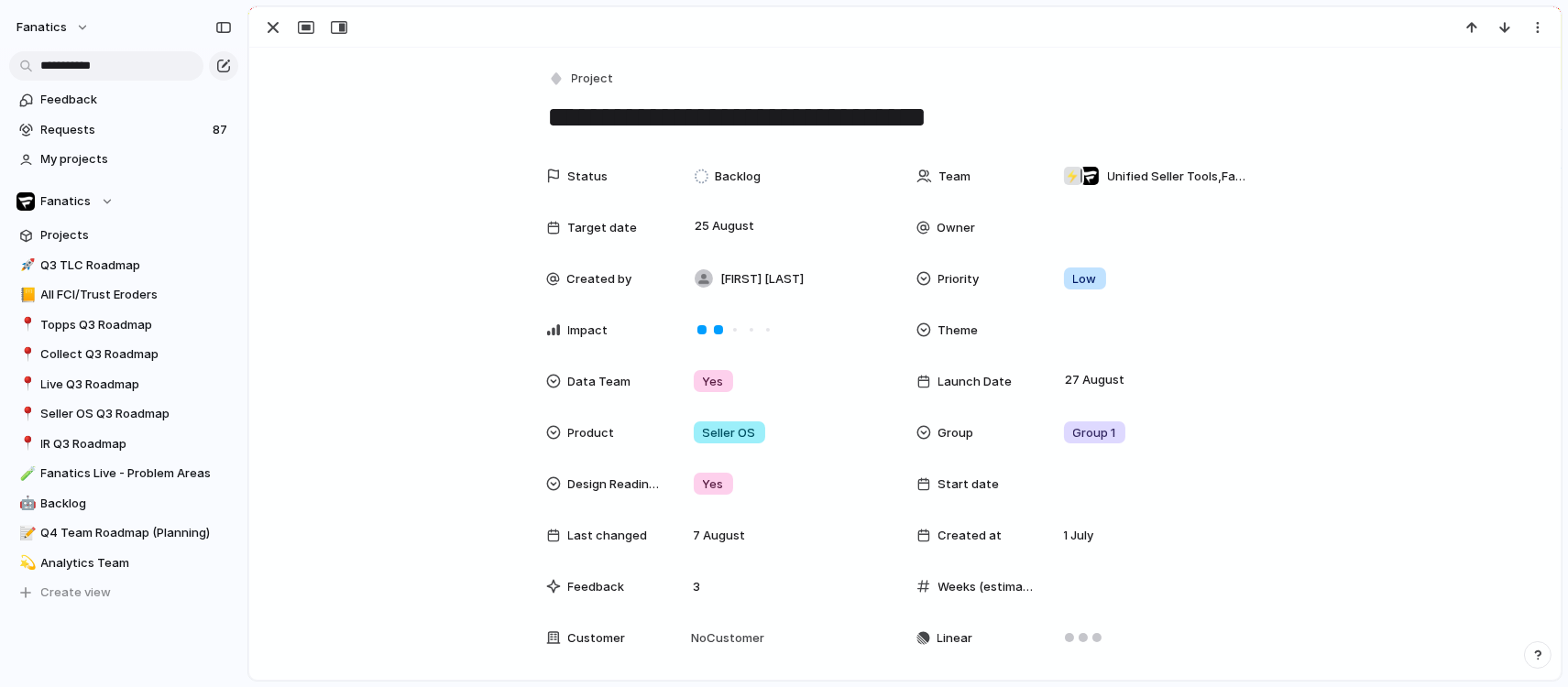 click on "**********" at bounding box center (905, 117) 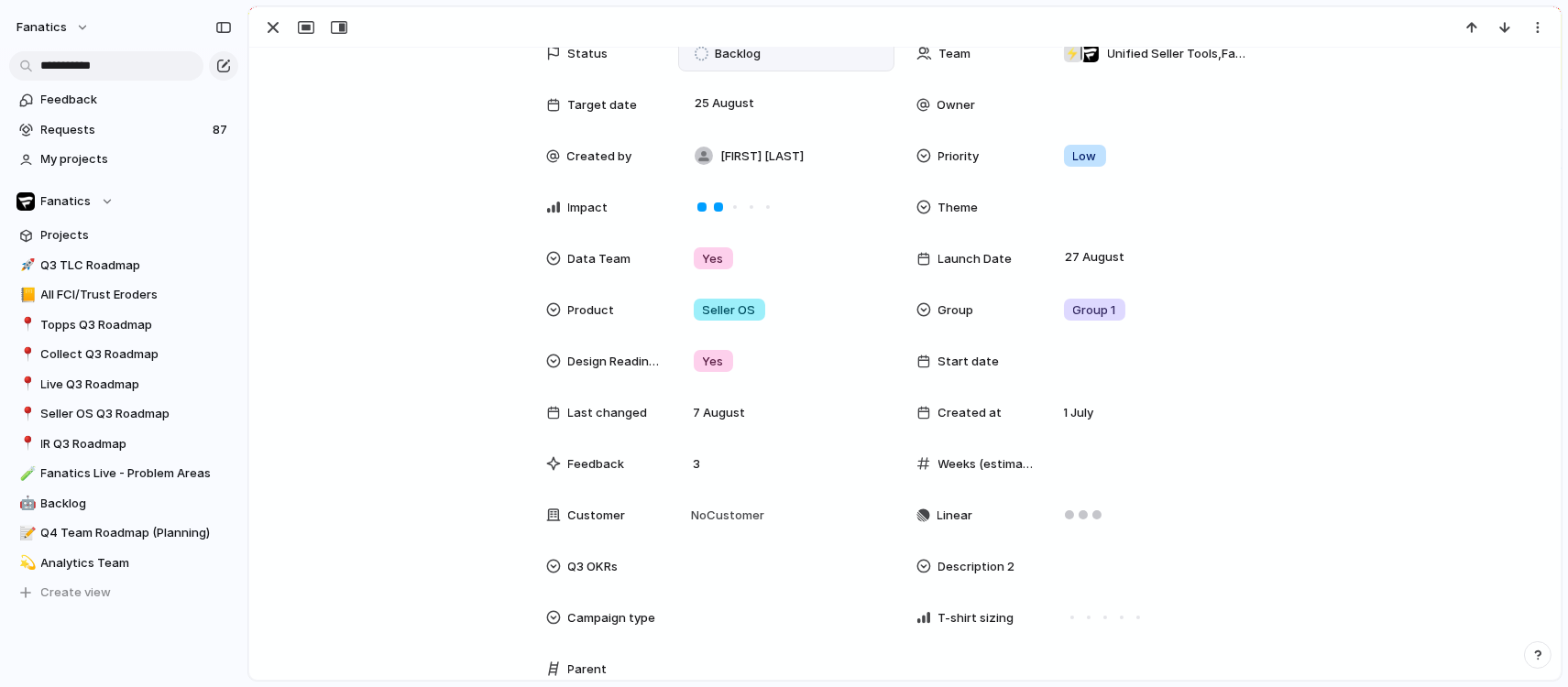 scroll, scrollTop: 176, scrollLeft: 0, axis: vertical 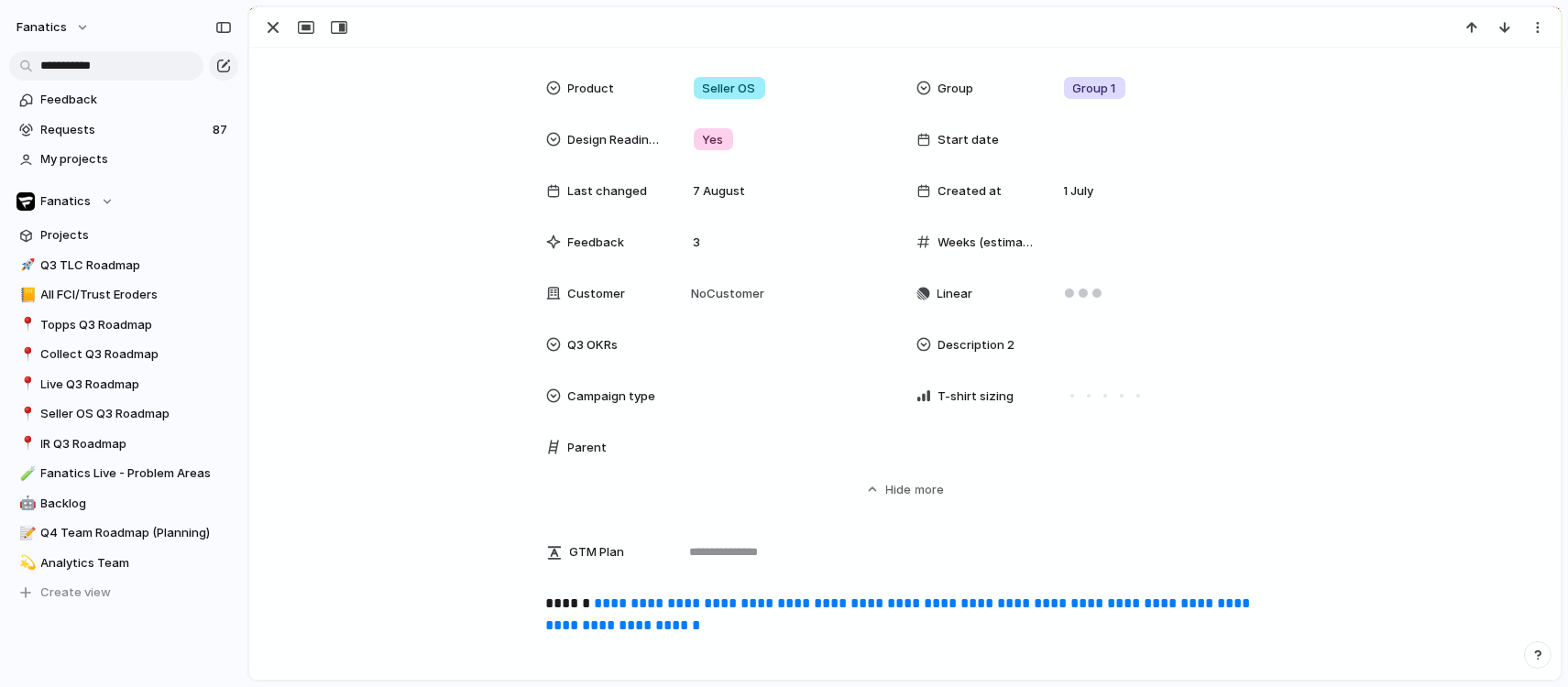 click on "Linear" at bounding box center (1091, 293) 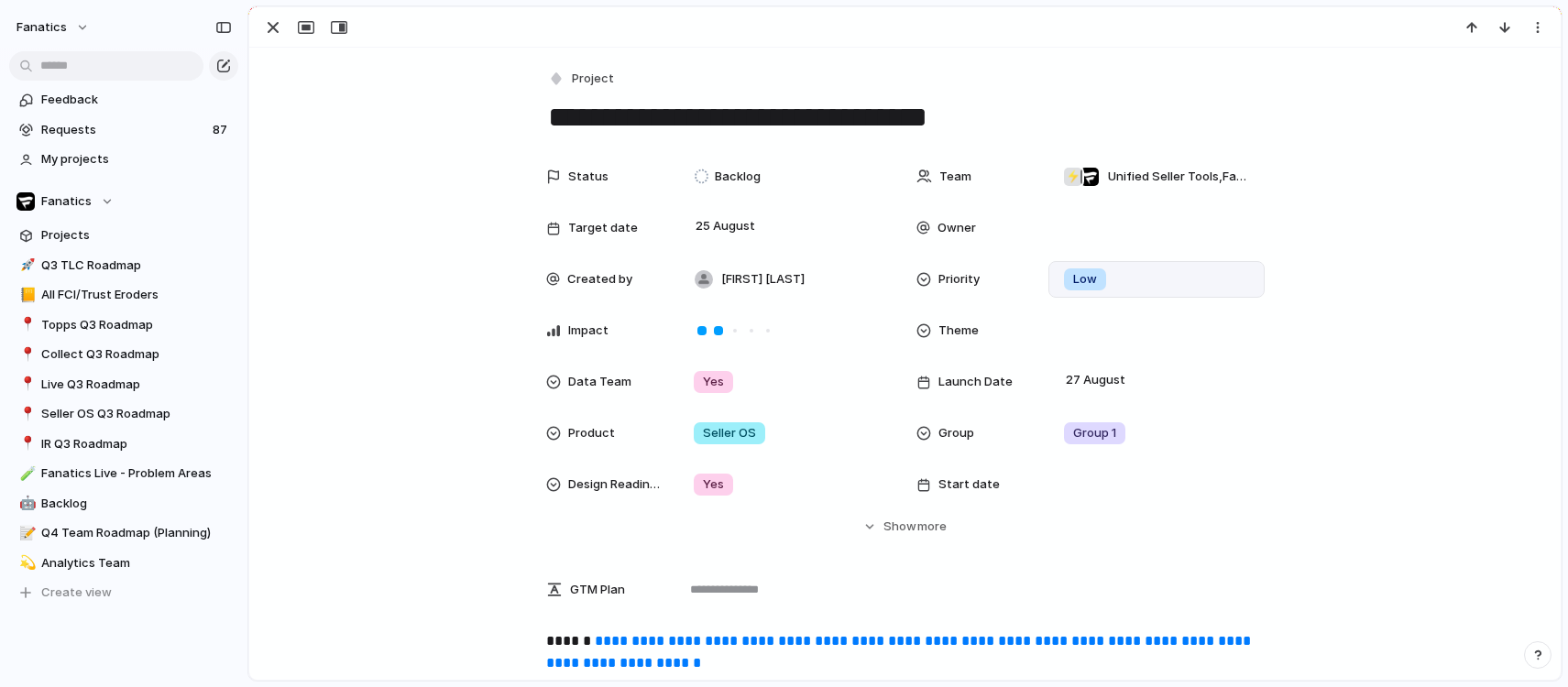 scroll, scrollTop: 0, scrollLeft: 0, axis: both 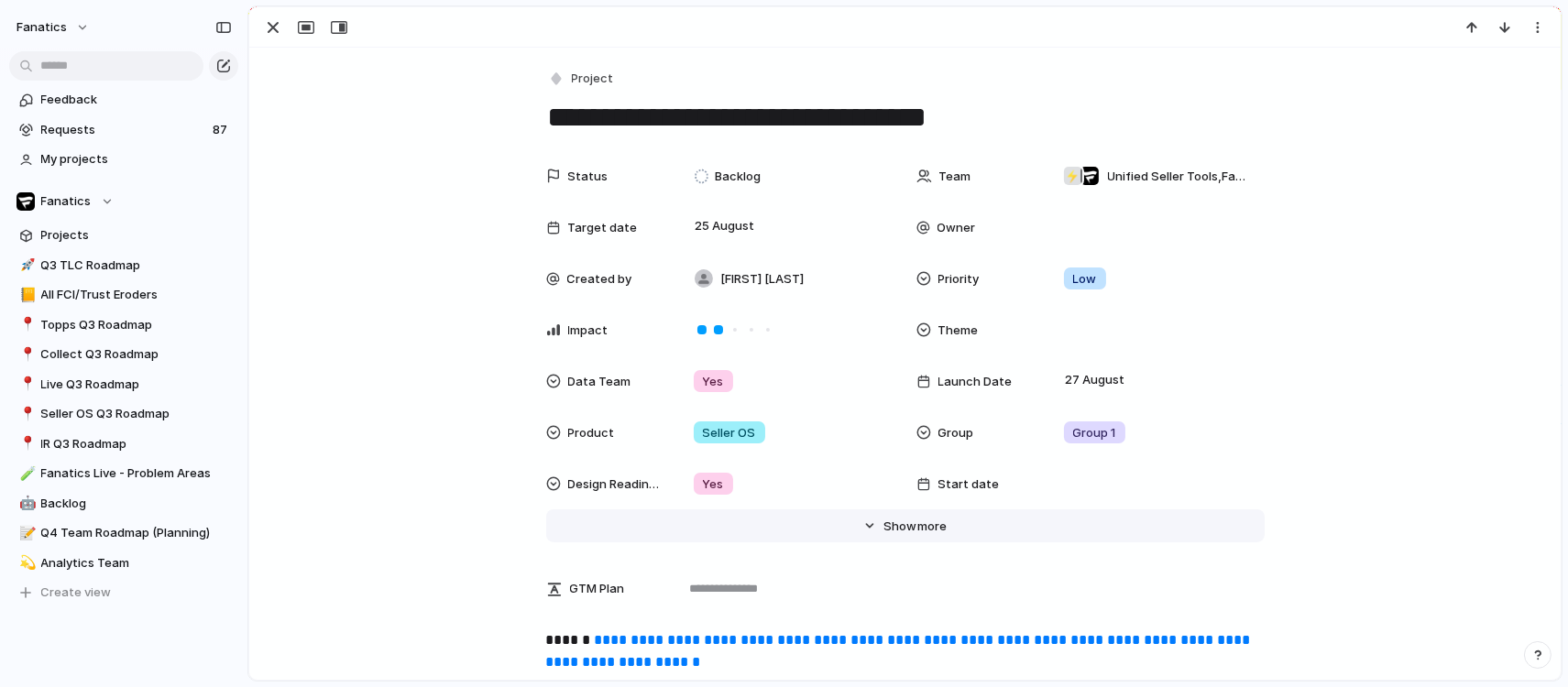 click on "Hide Show more" at bounding box center (905, 526) 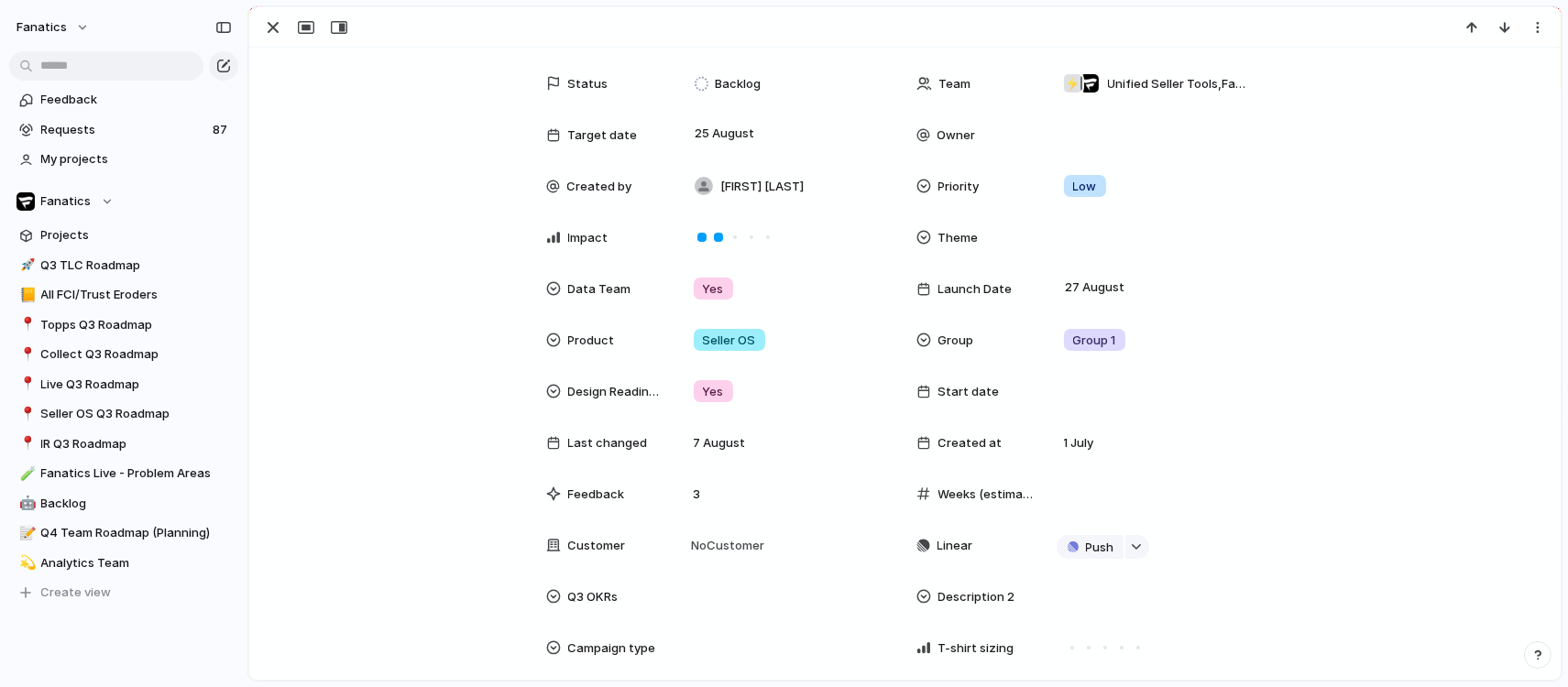 scroll, scrollTop: 131, scrollLeft: 0, axis: vertical 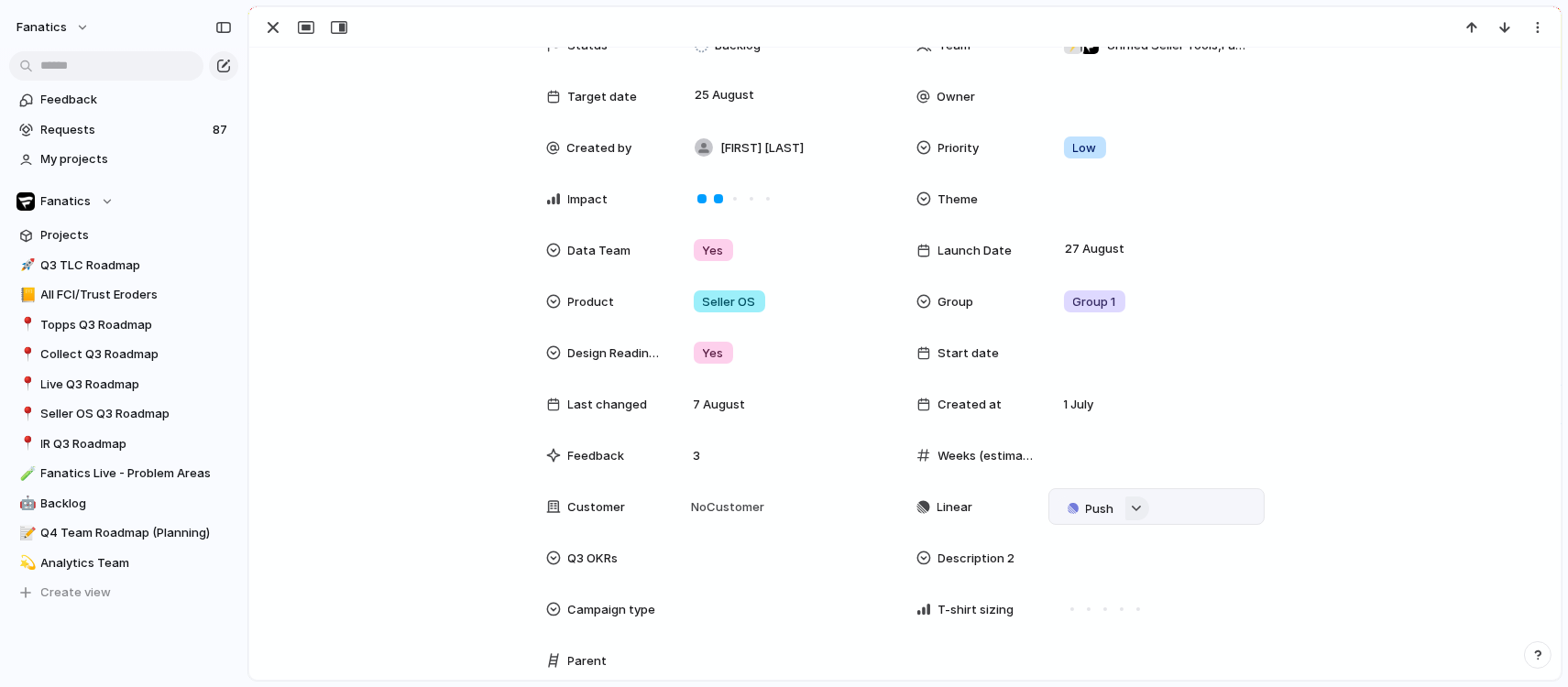 click at bounding box center (1136, 508) 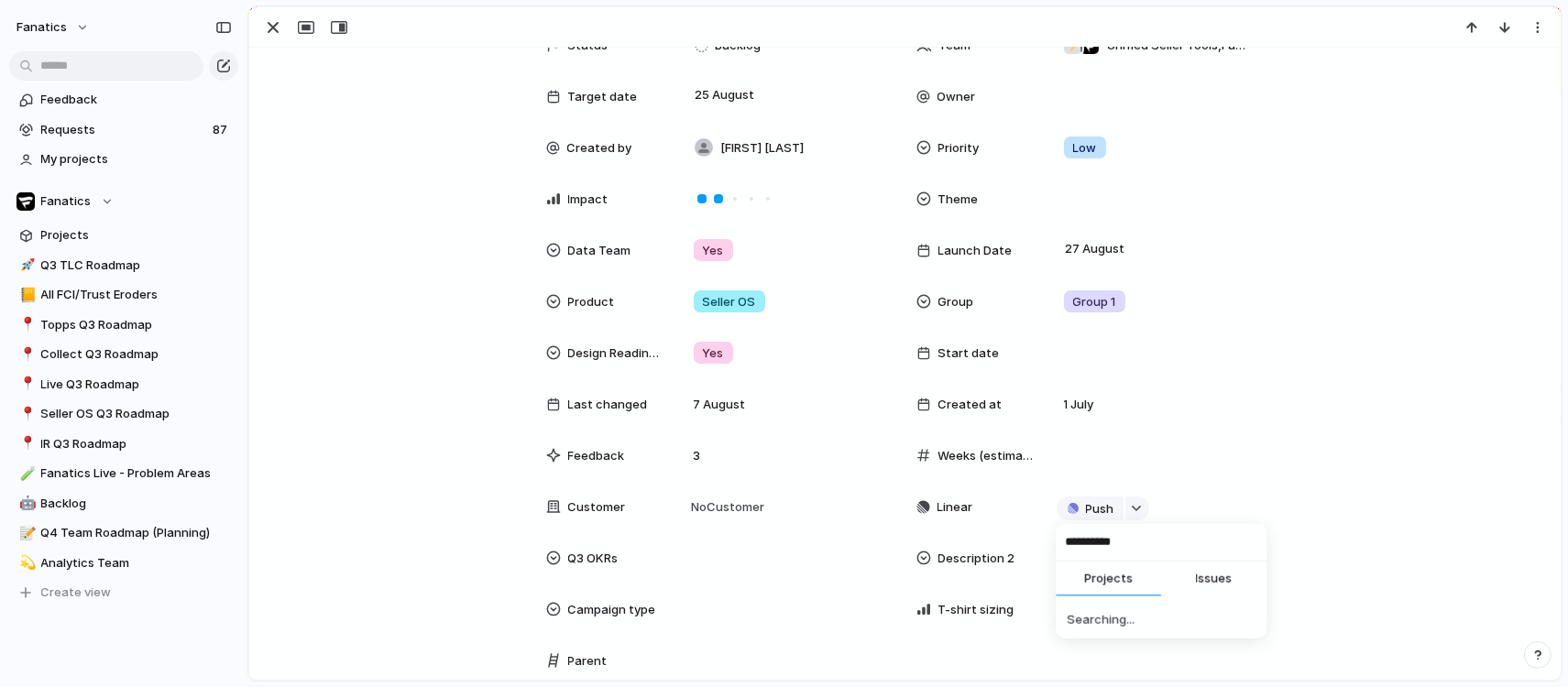 type on "**********" 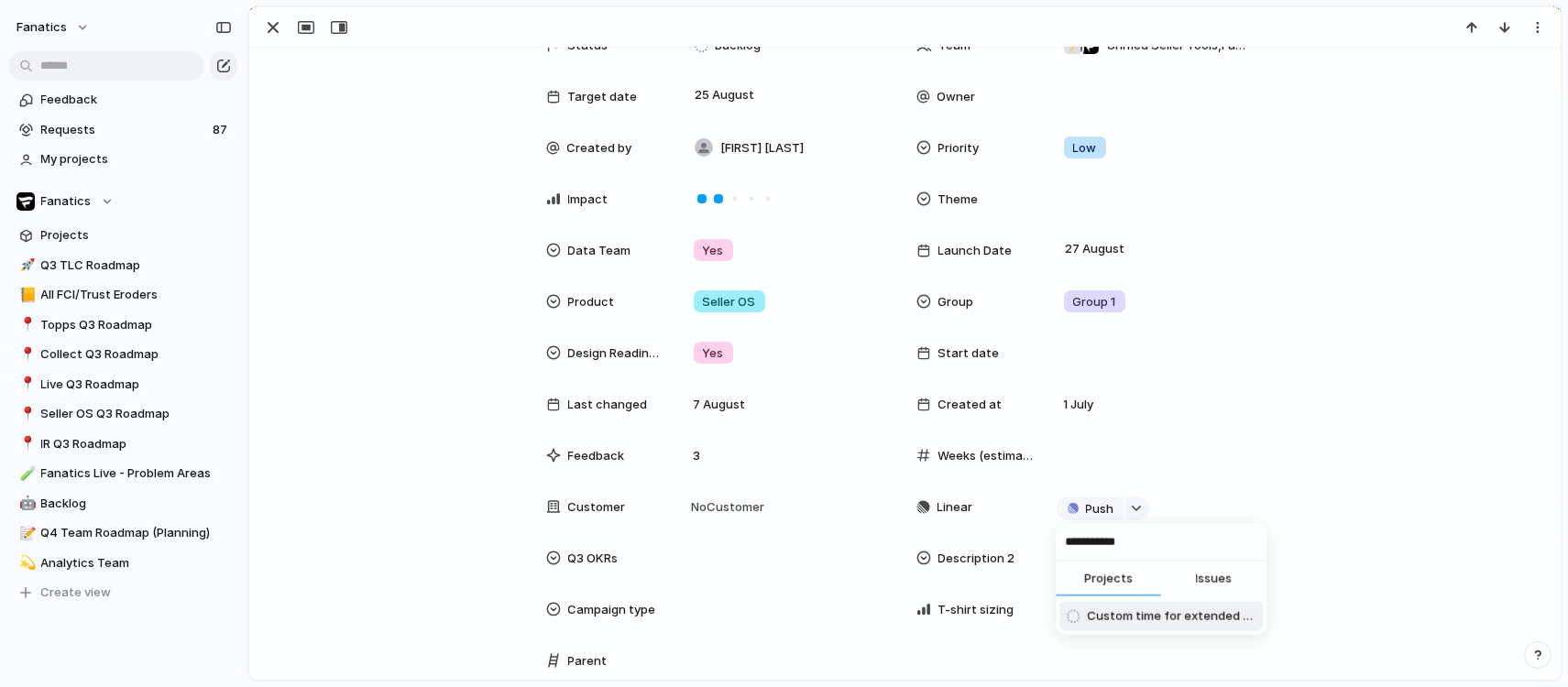 click on "Custom time for extended auction" at bounding box center (1171, 616) 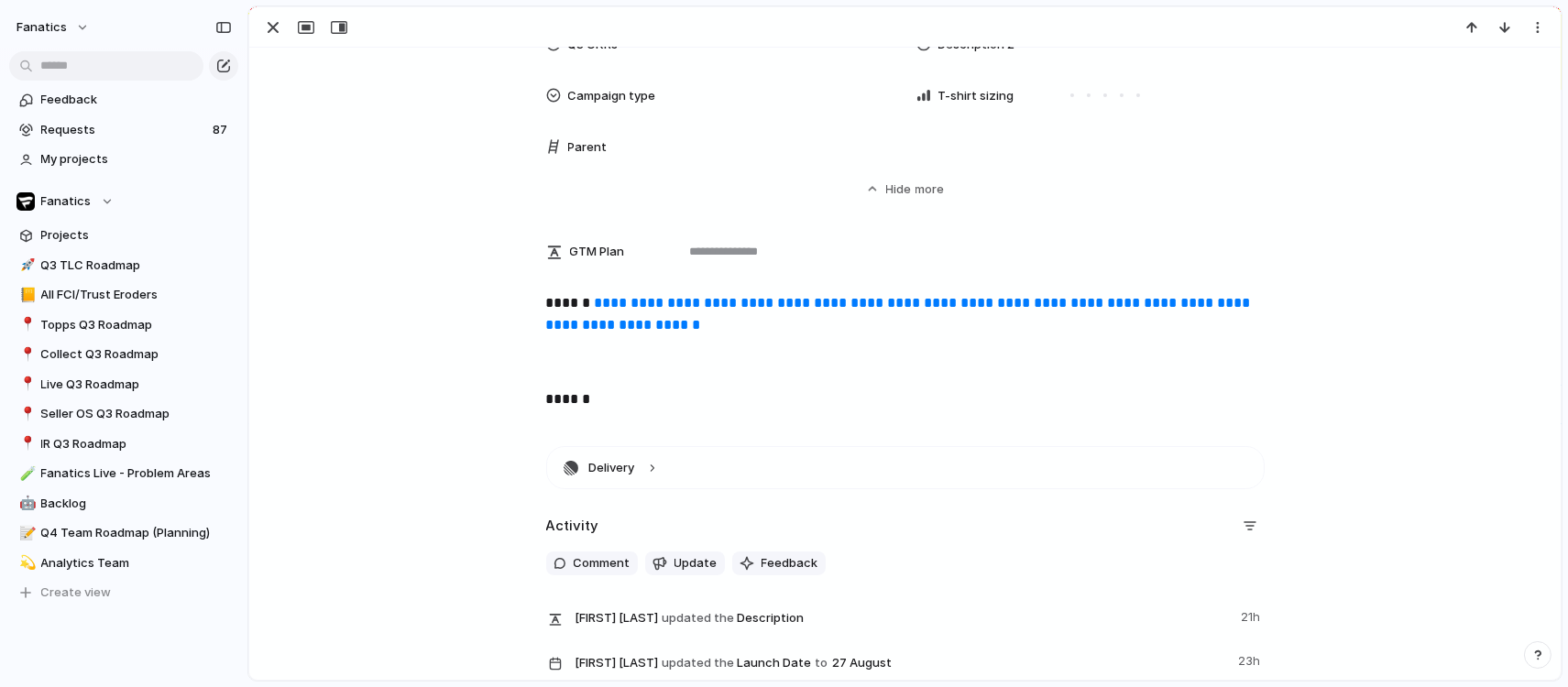scroll, scrollTop: 698, scrollLeft: 0, axis: vertical 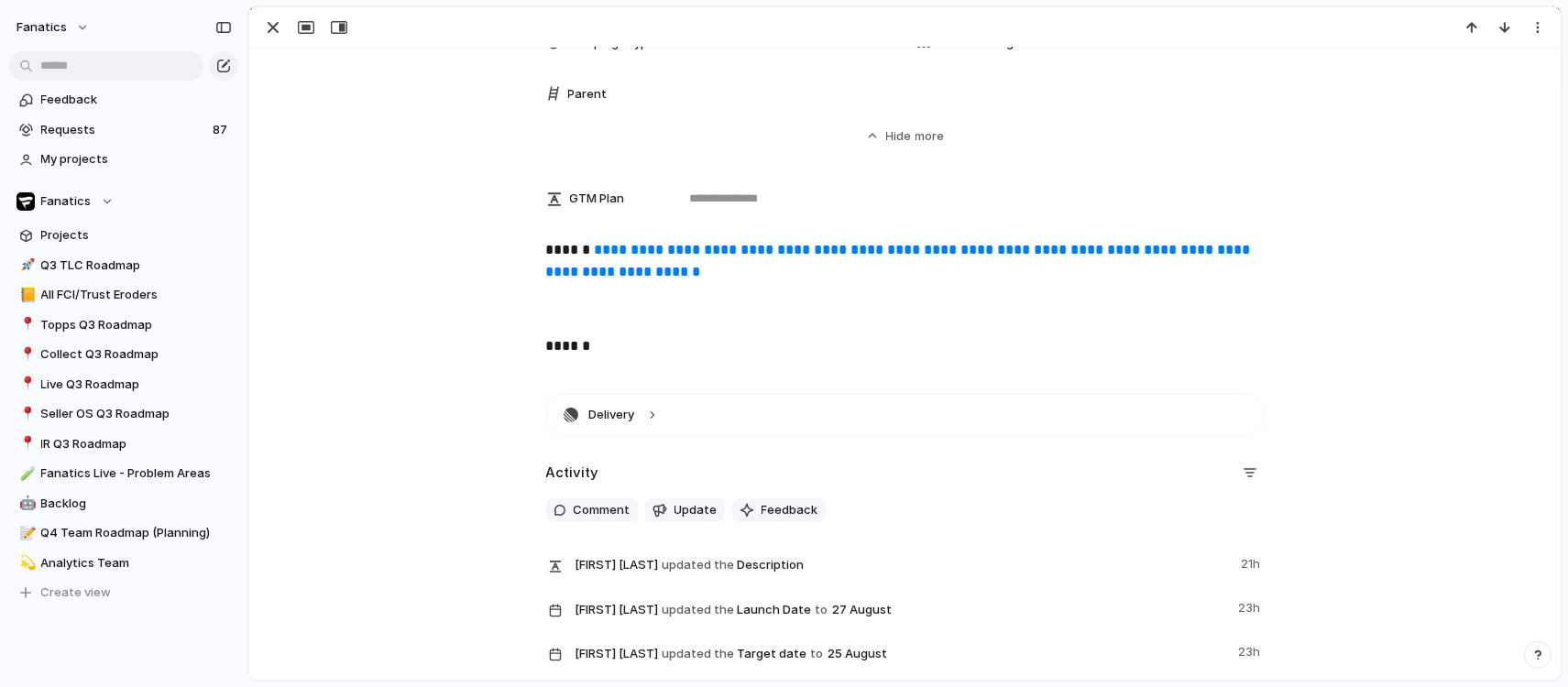 click on "**********" at bounding box center [905, 261] 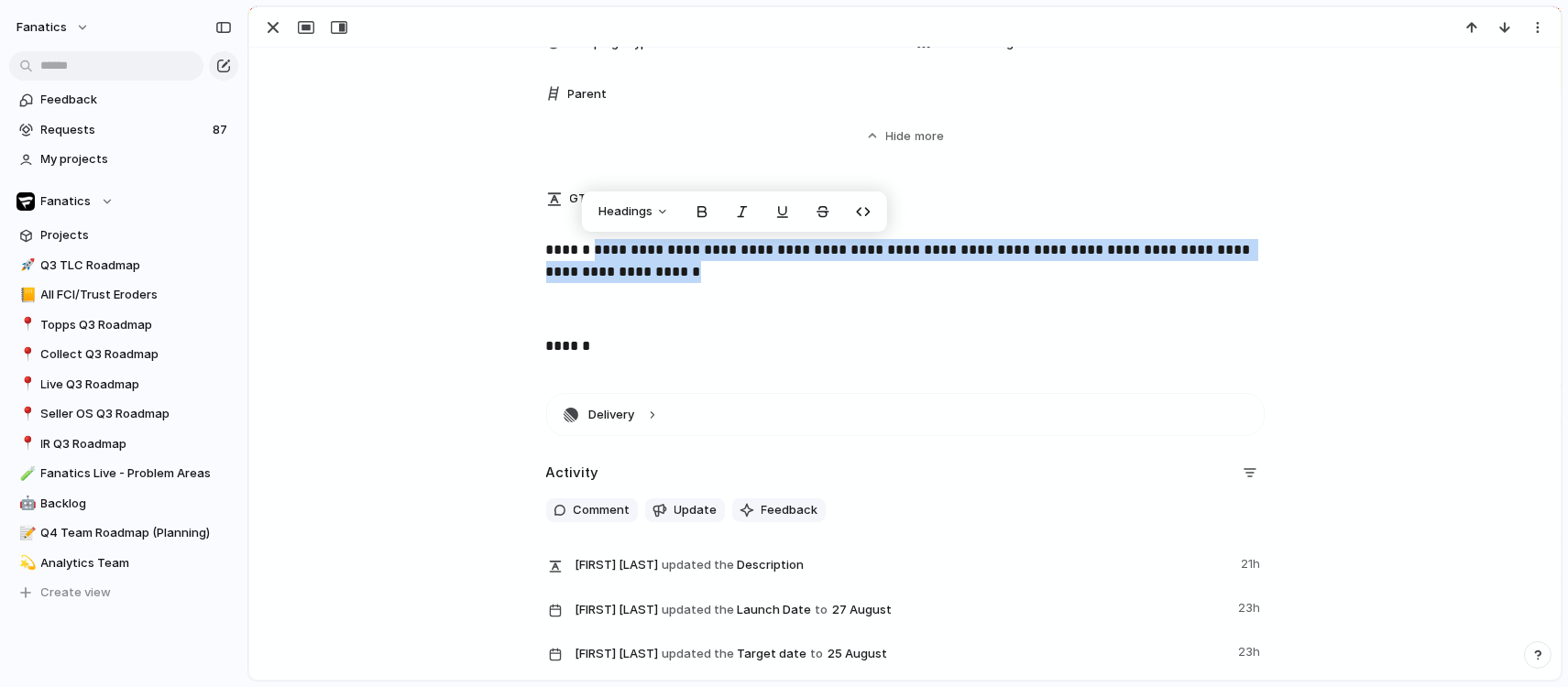 drag, startPoint x: 886, startPoint y: 267, endPoint x: 599, endPoint y: 246, distance: 287.76727 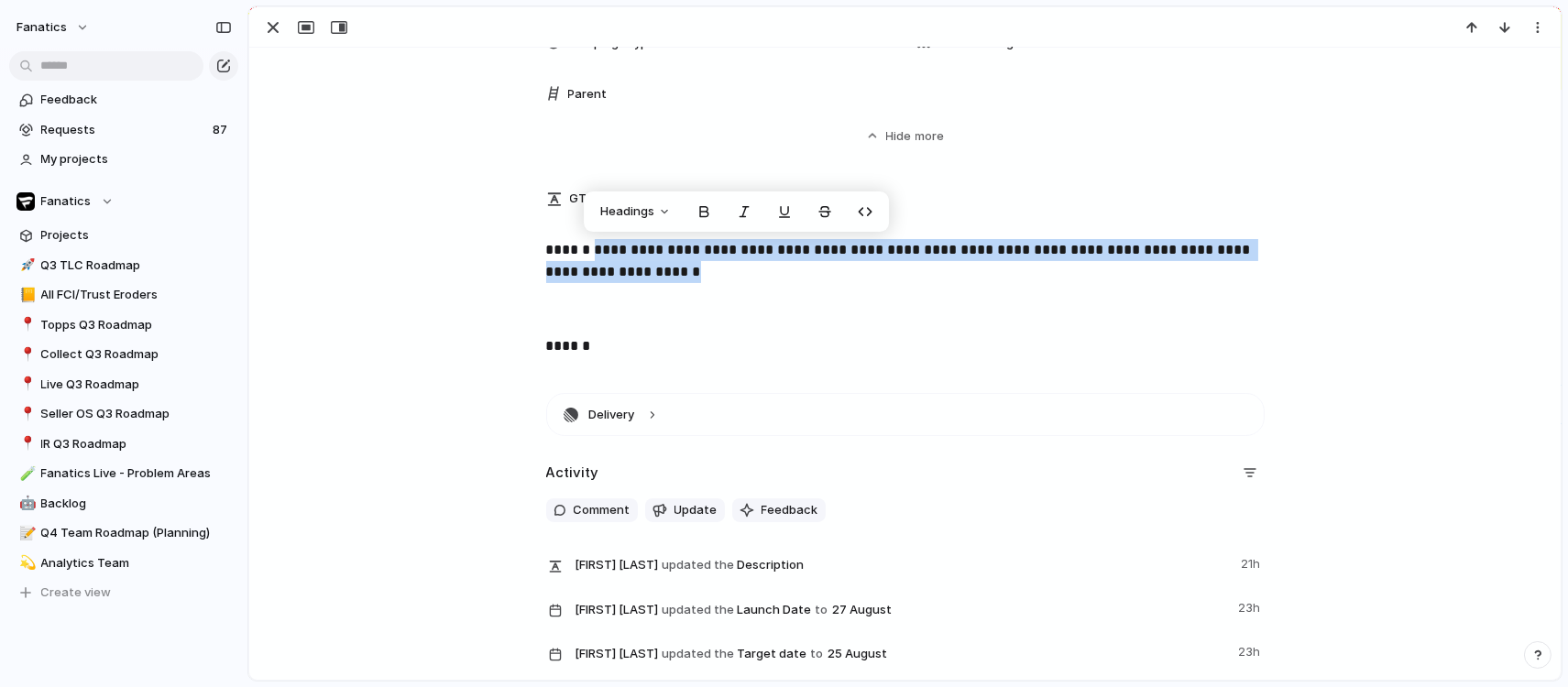 click on "******" at bounding box center (905, 346) 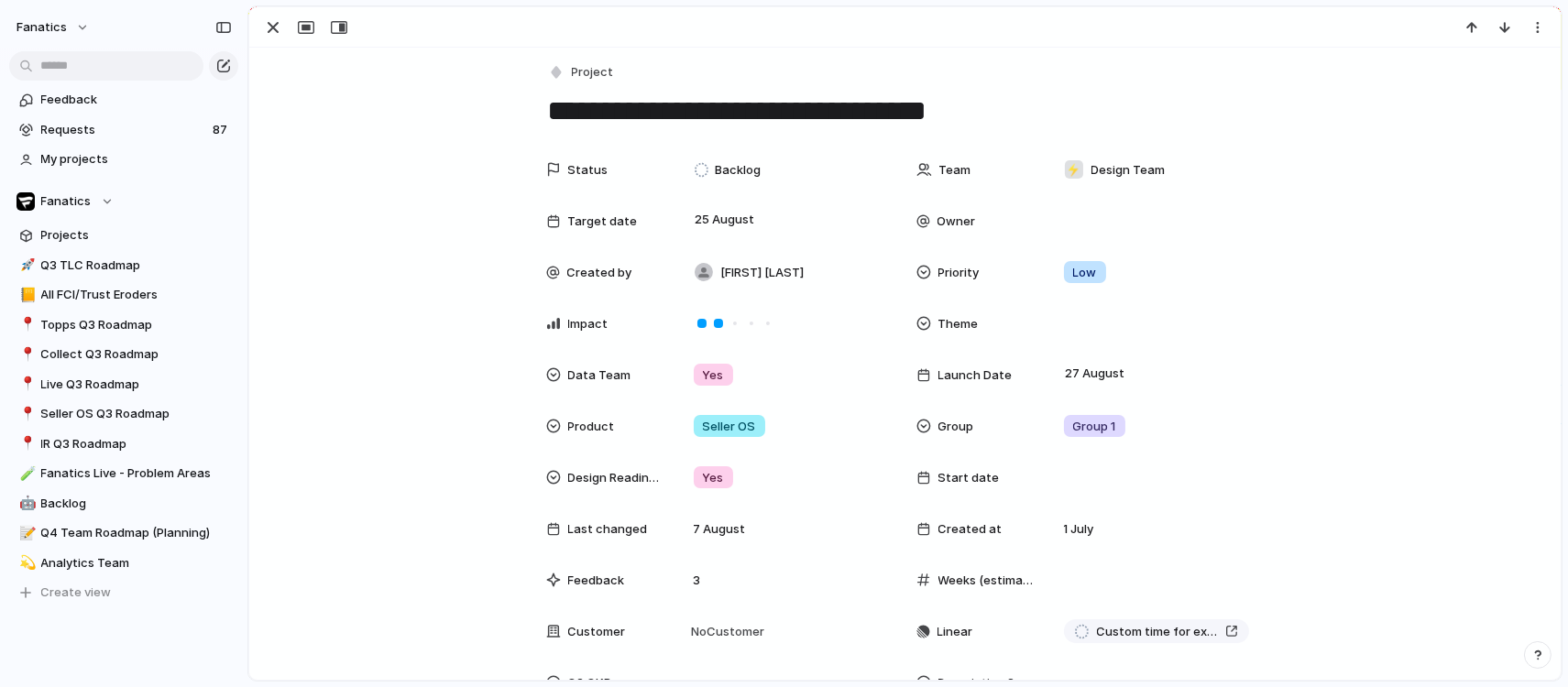 scroll, scrollTop: 0, scrollLeft: 0, axis: both 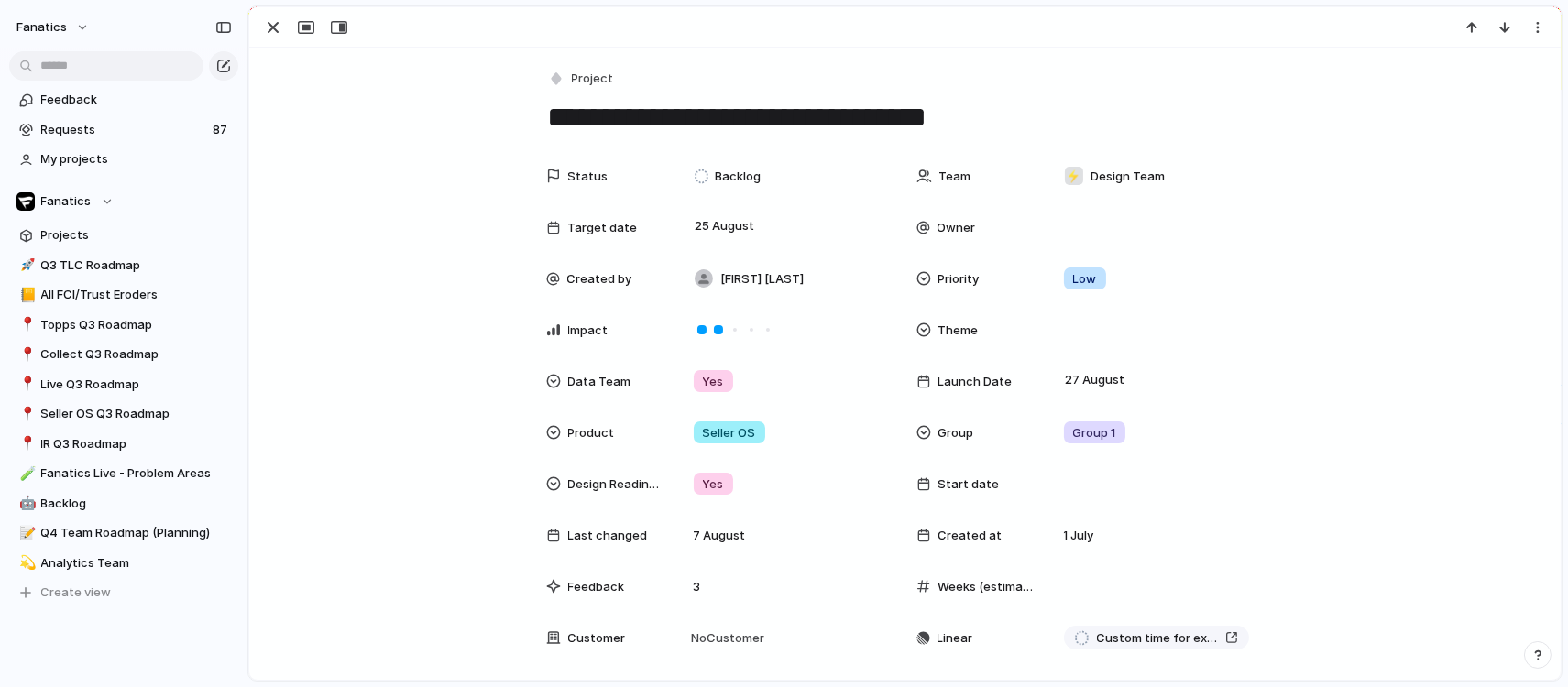 click on "**********" at bounding box center [905, 117] 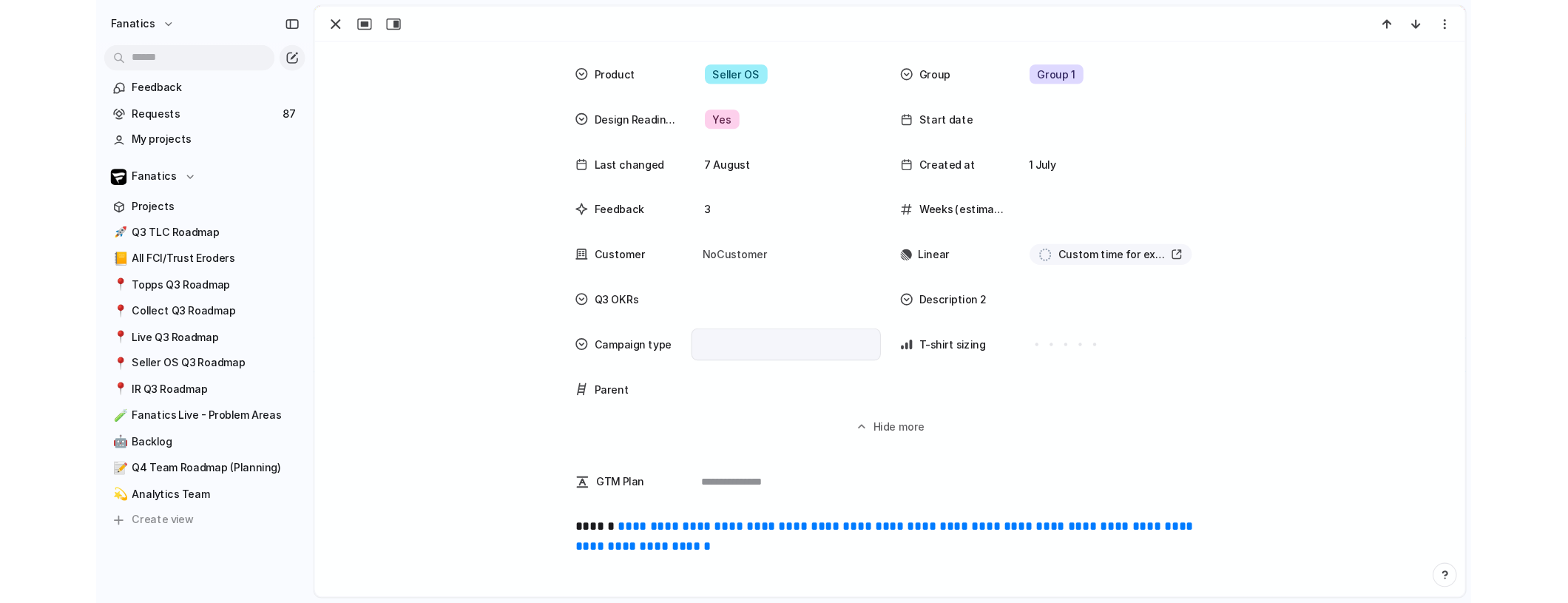 scroll, scrollTop: 244, scrollLeft: 0, axis: vertical 